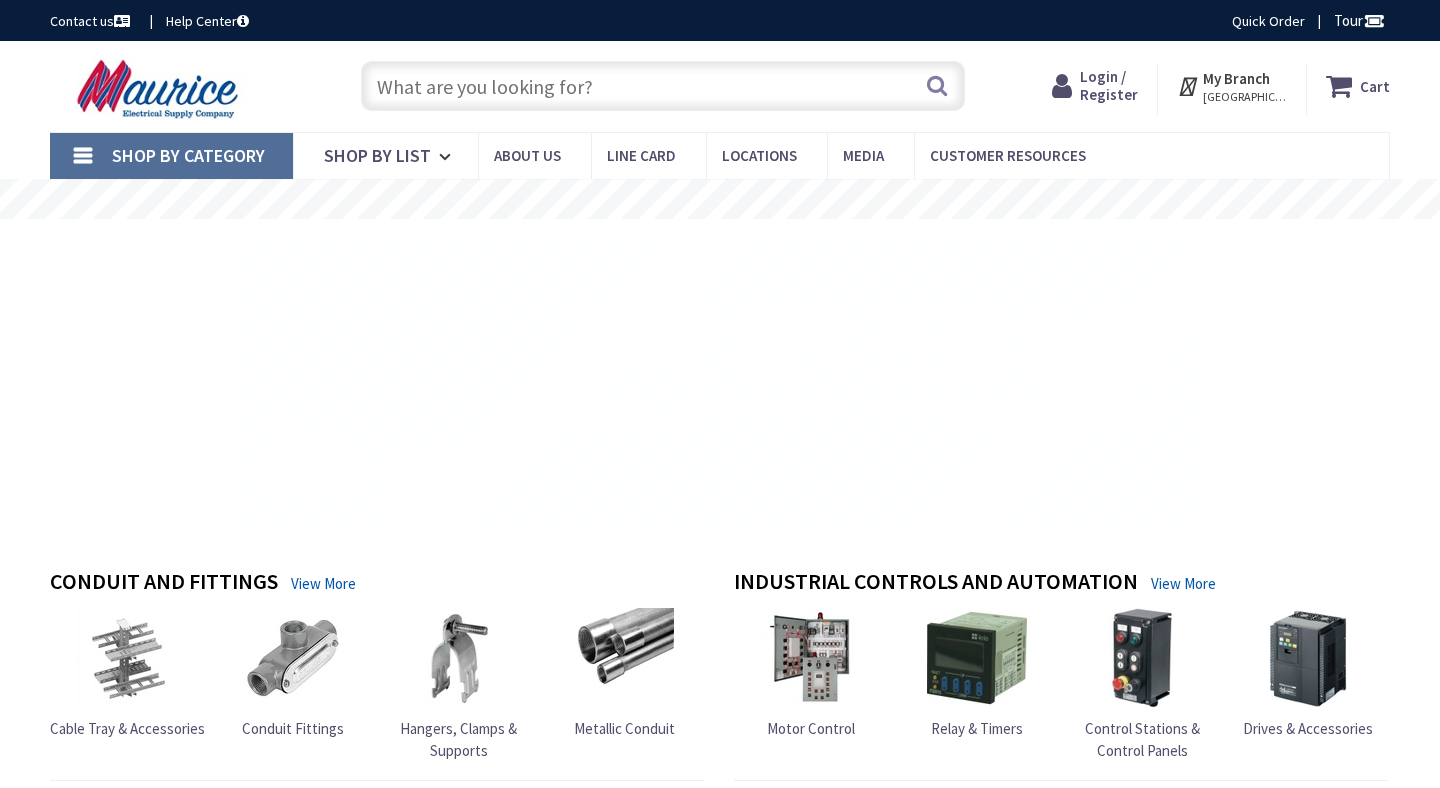 click at bounding box center [663, 86] 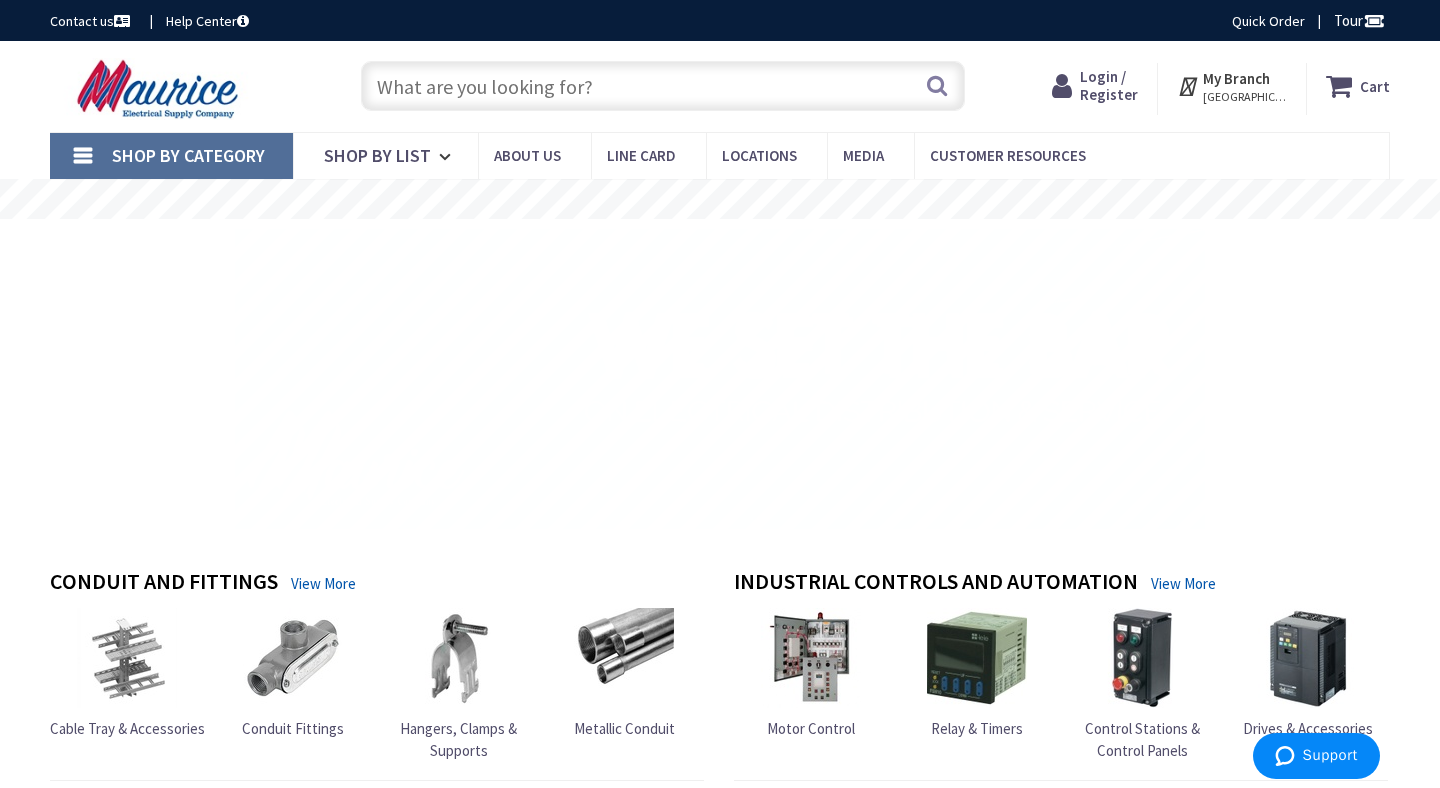 scroll, scrollTop: 0, scrollLeft: 0, axis: both 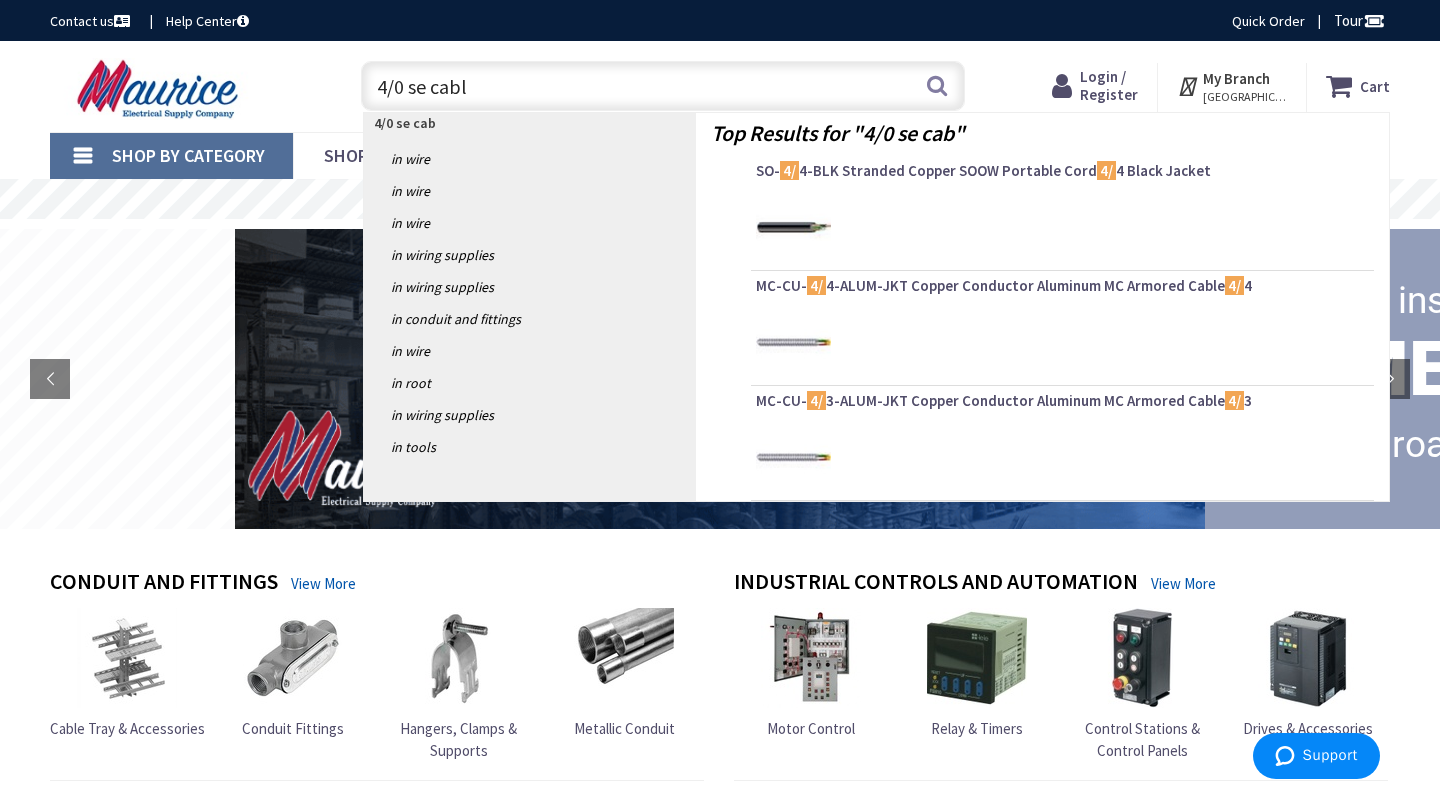 type on "4/0 se cable" 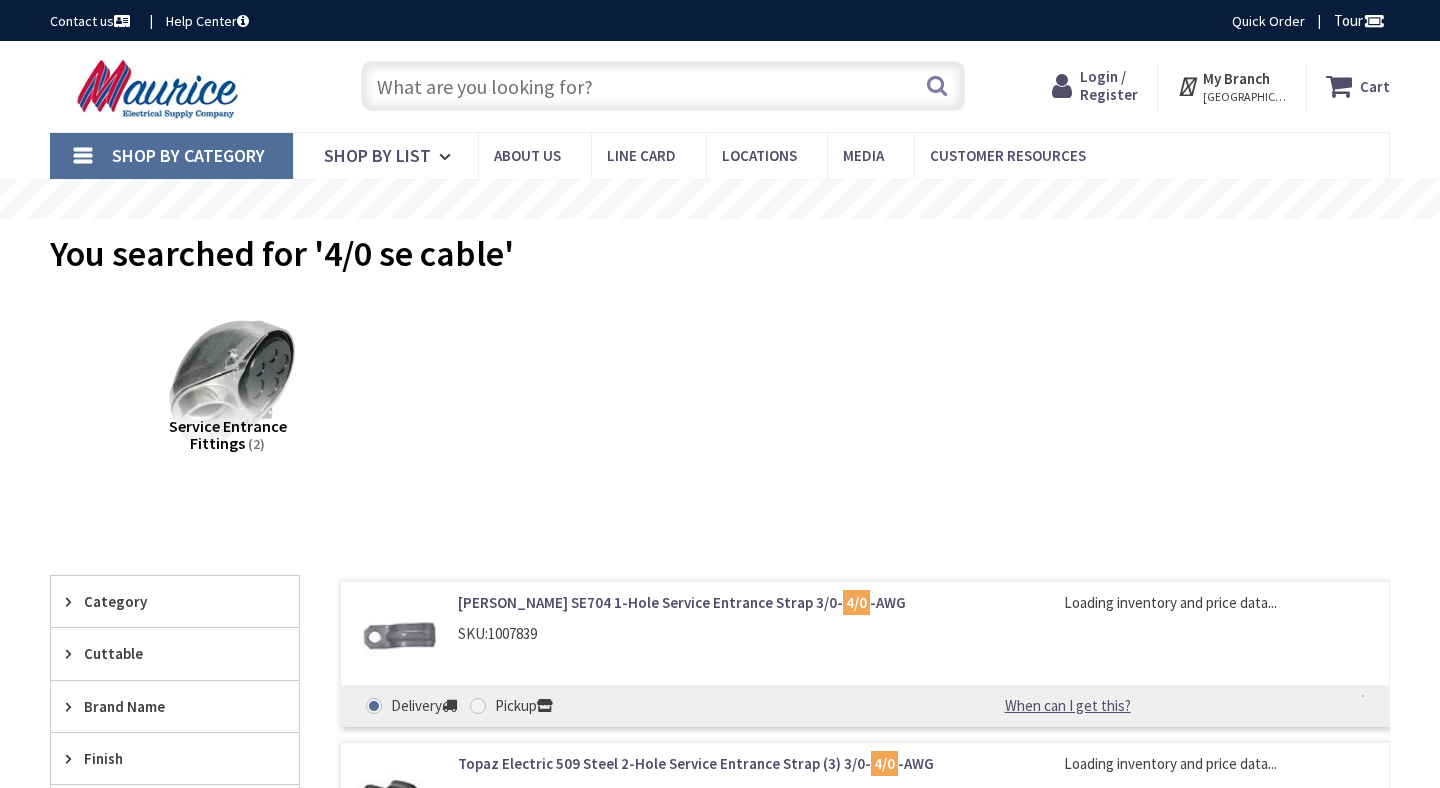 scroll, scrollTop: 55, scrollLeft: 0, axis: vertical 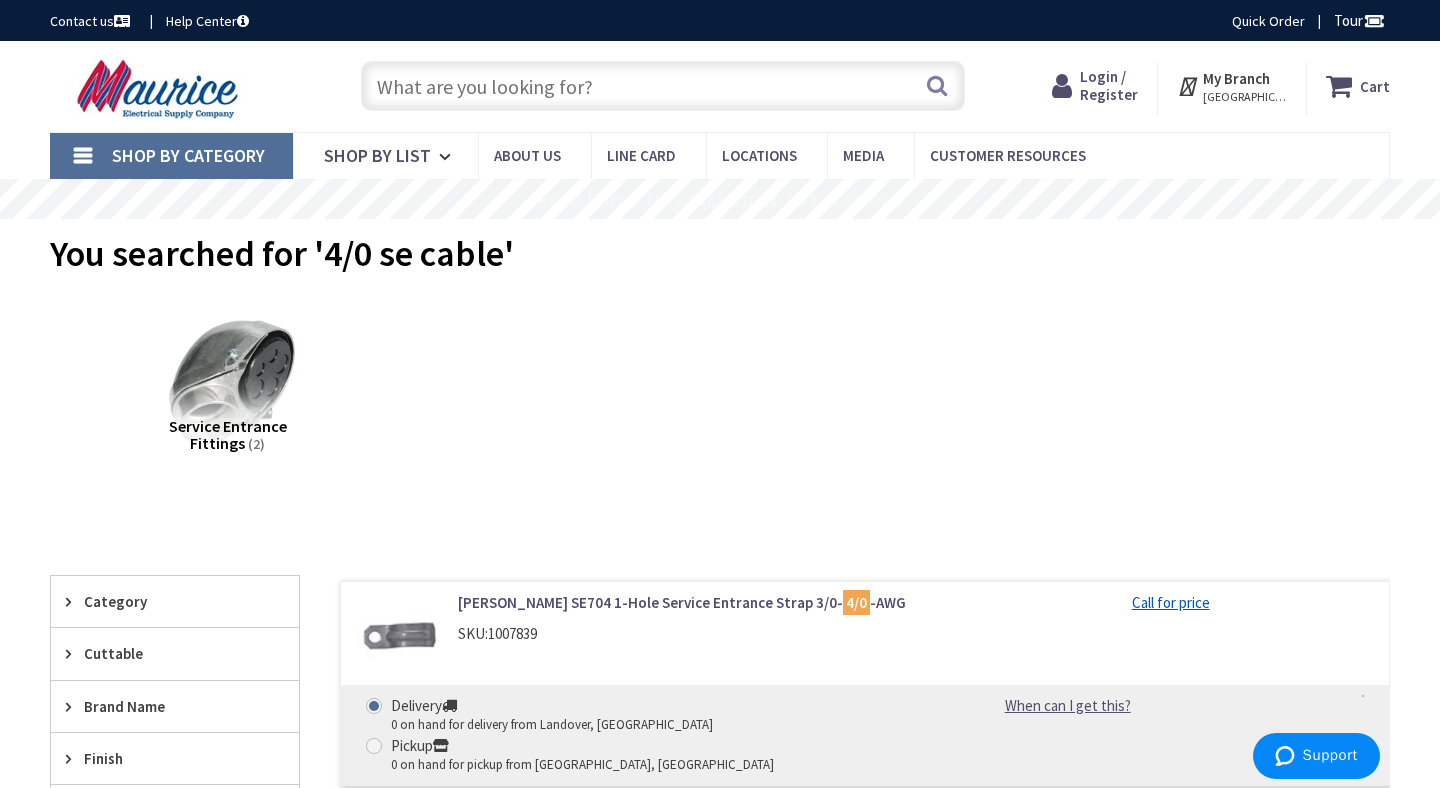 click on "Login / Register" at bounding box center [1109, 85] 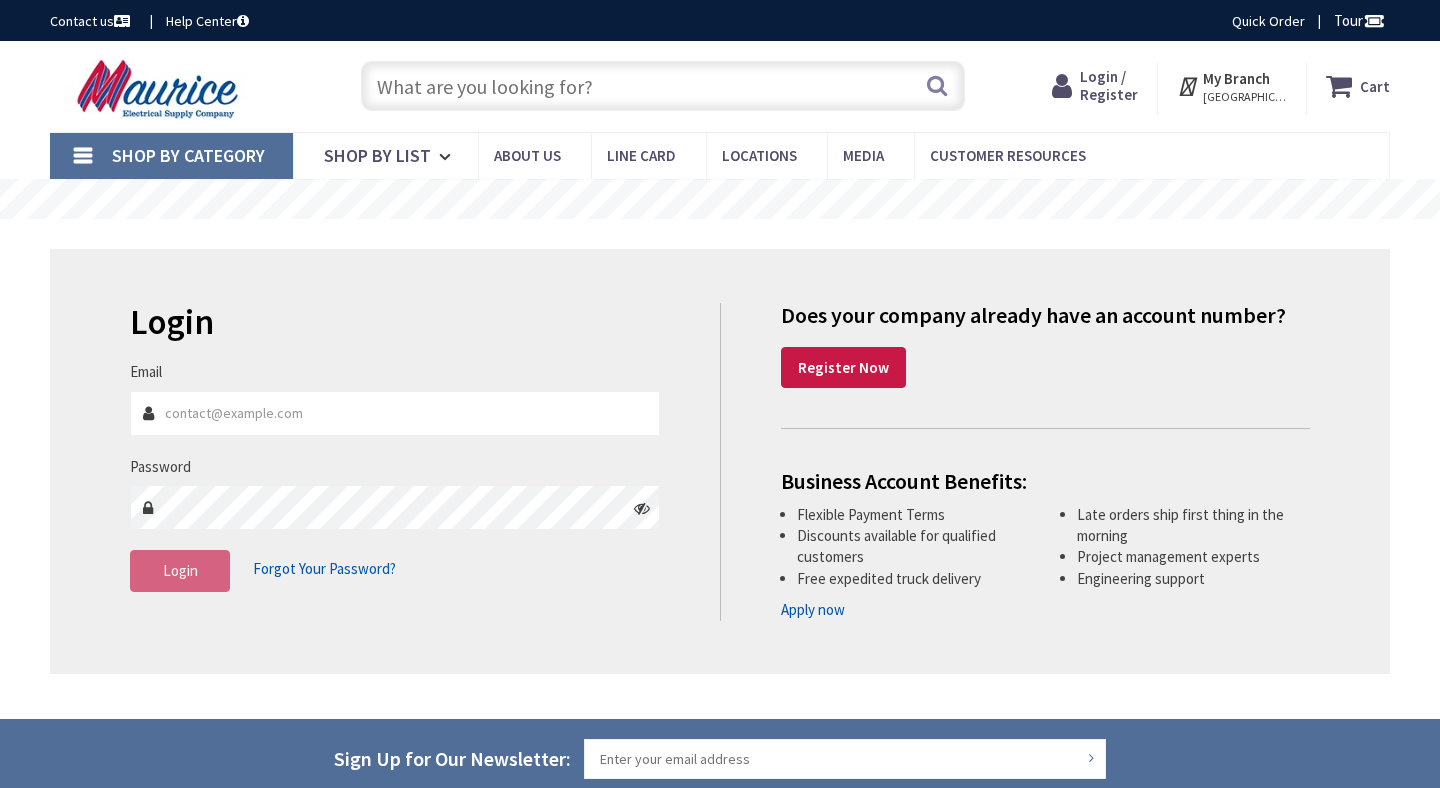 scroll, scrollTop: 0, scrollLeft: 0, axis: both 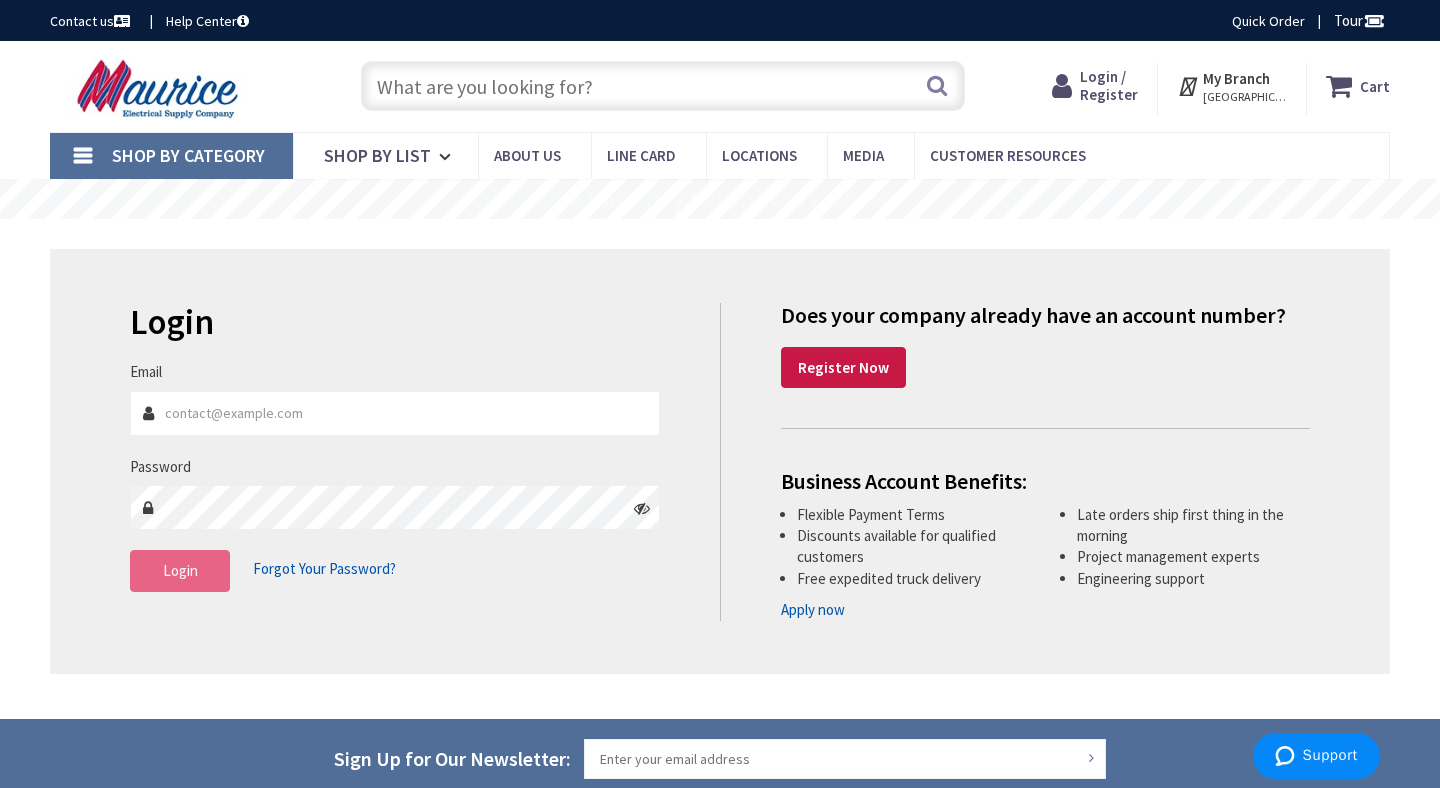type on "bpoindexter@trizoneautomation.com" 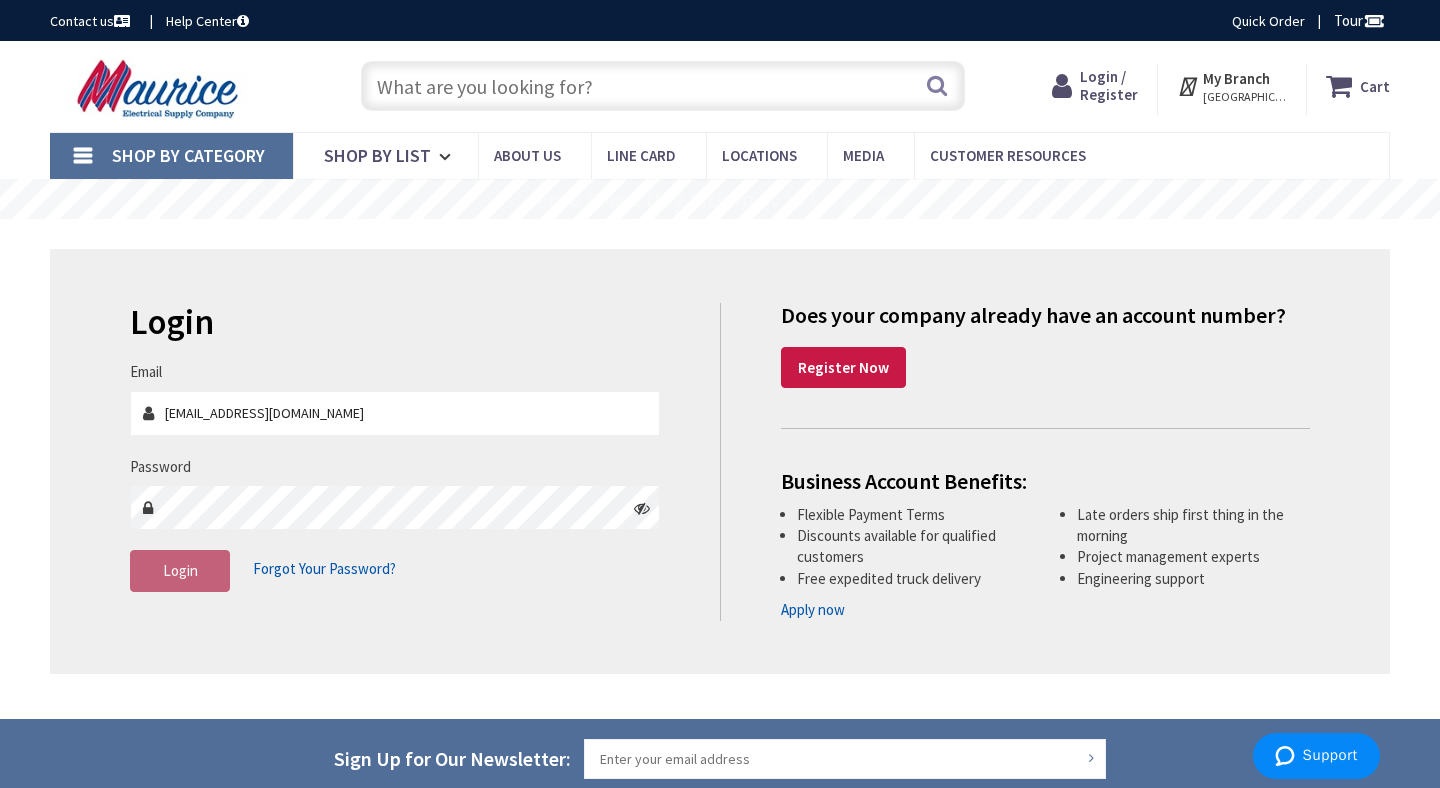 click on "Login" at bounding box center (180, 570) 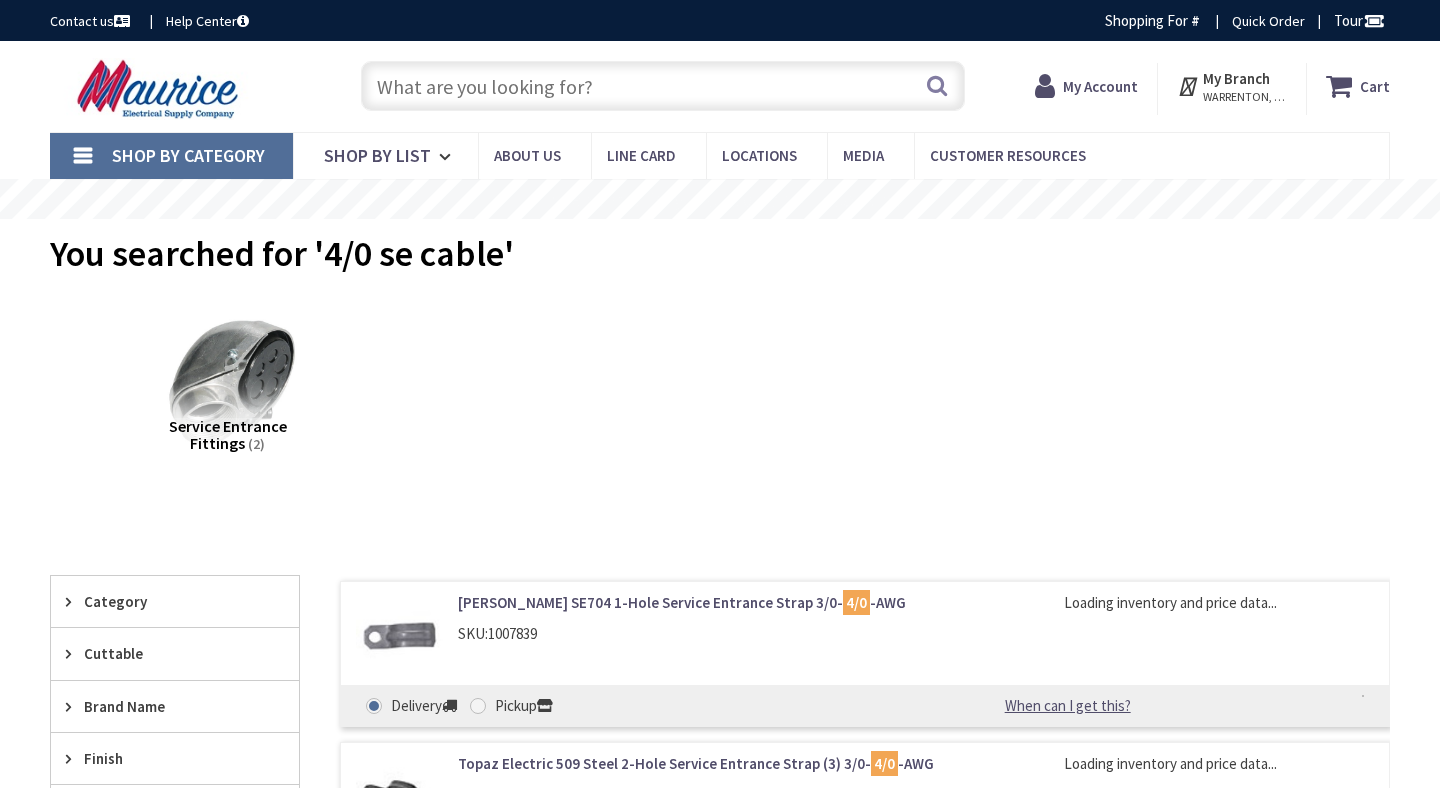 scroll, scrollTop: 0, scrollLeft: 0, axis: both 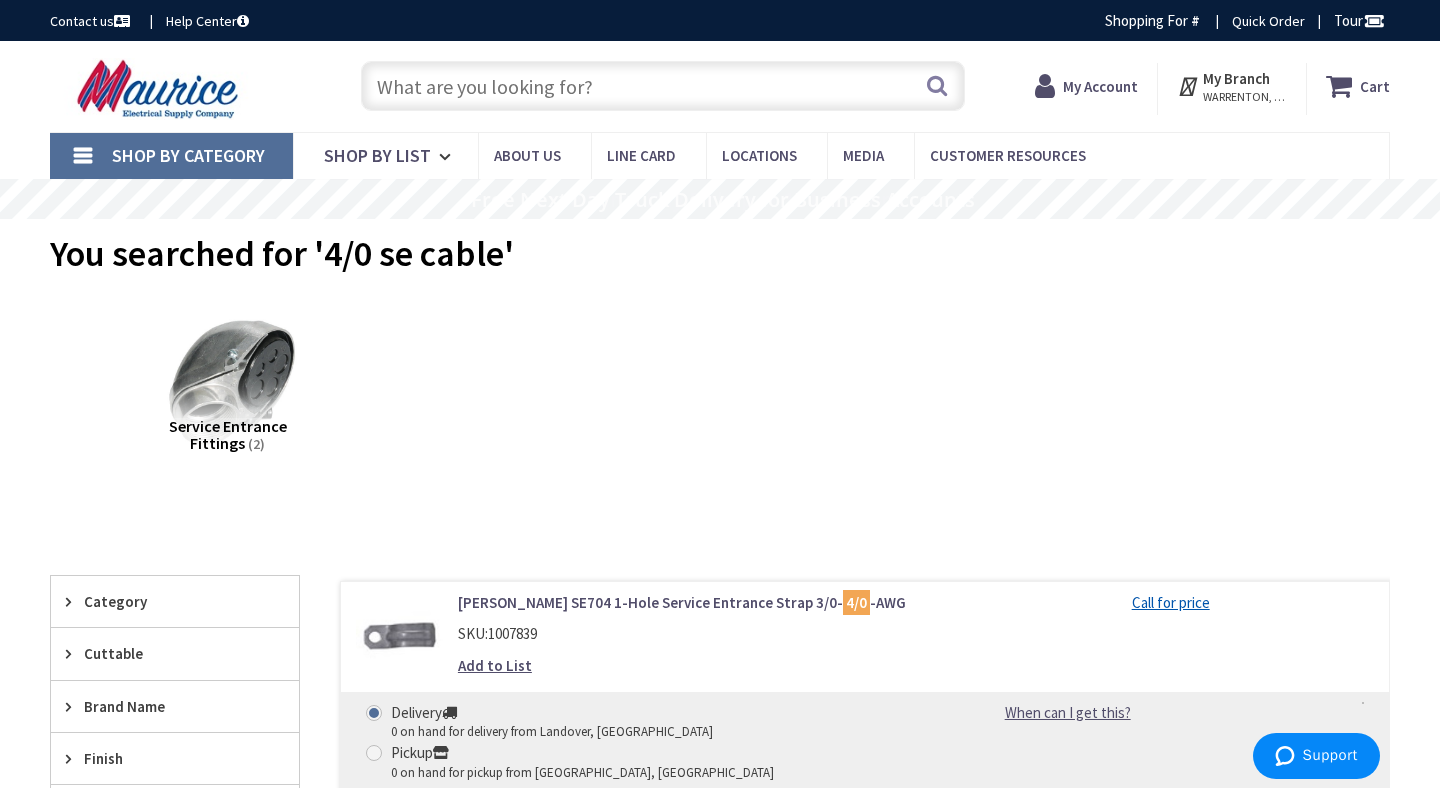 click at bounding box center [663, 86] 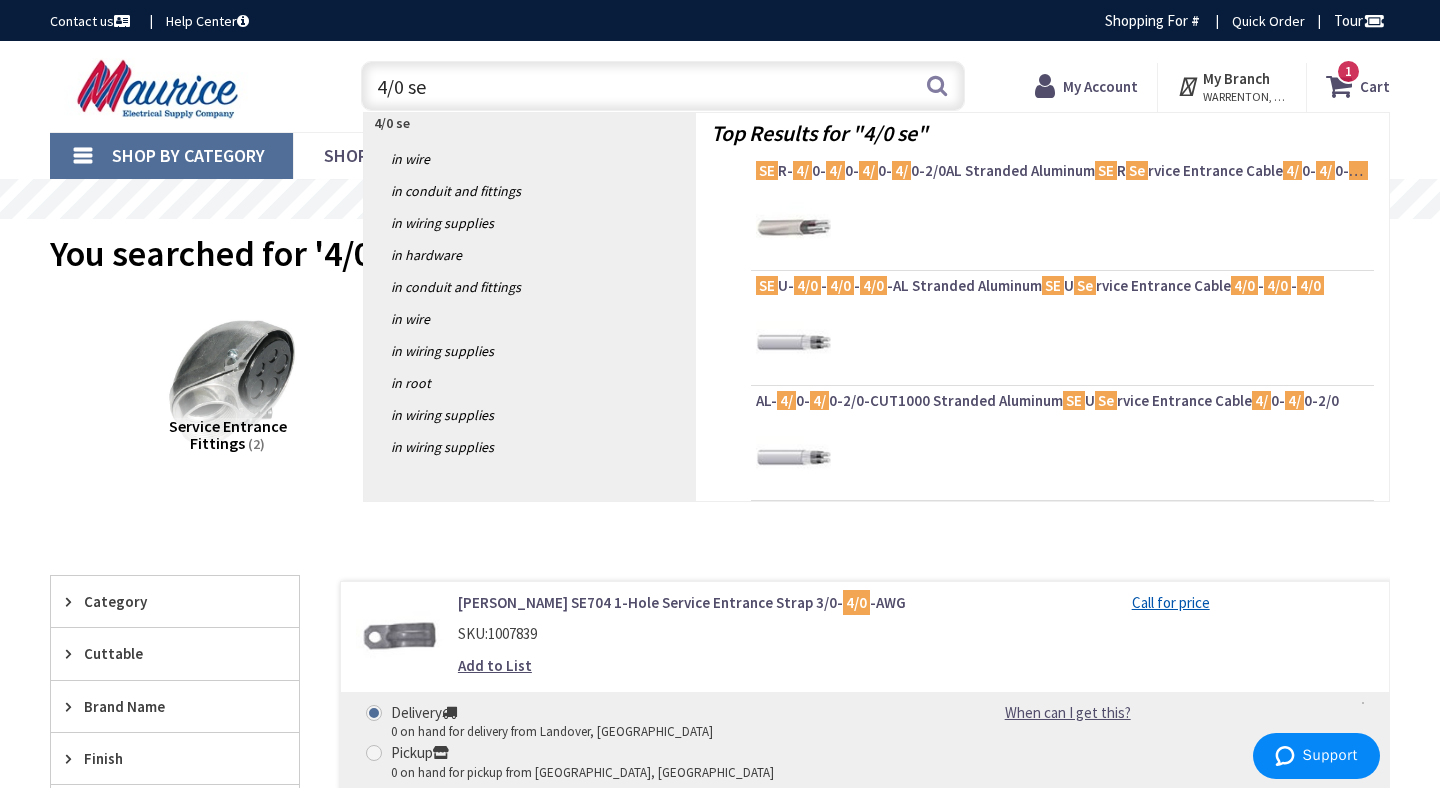 scroll, scrollTop: 0, scrollLeft: 0, axis: both 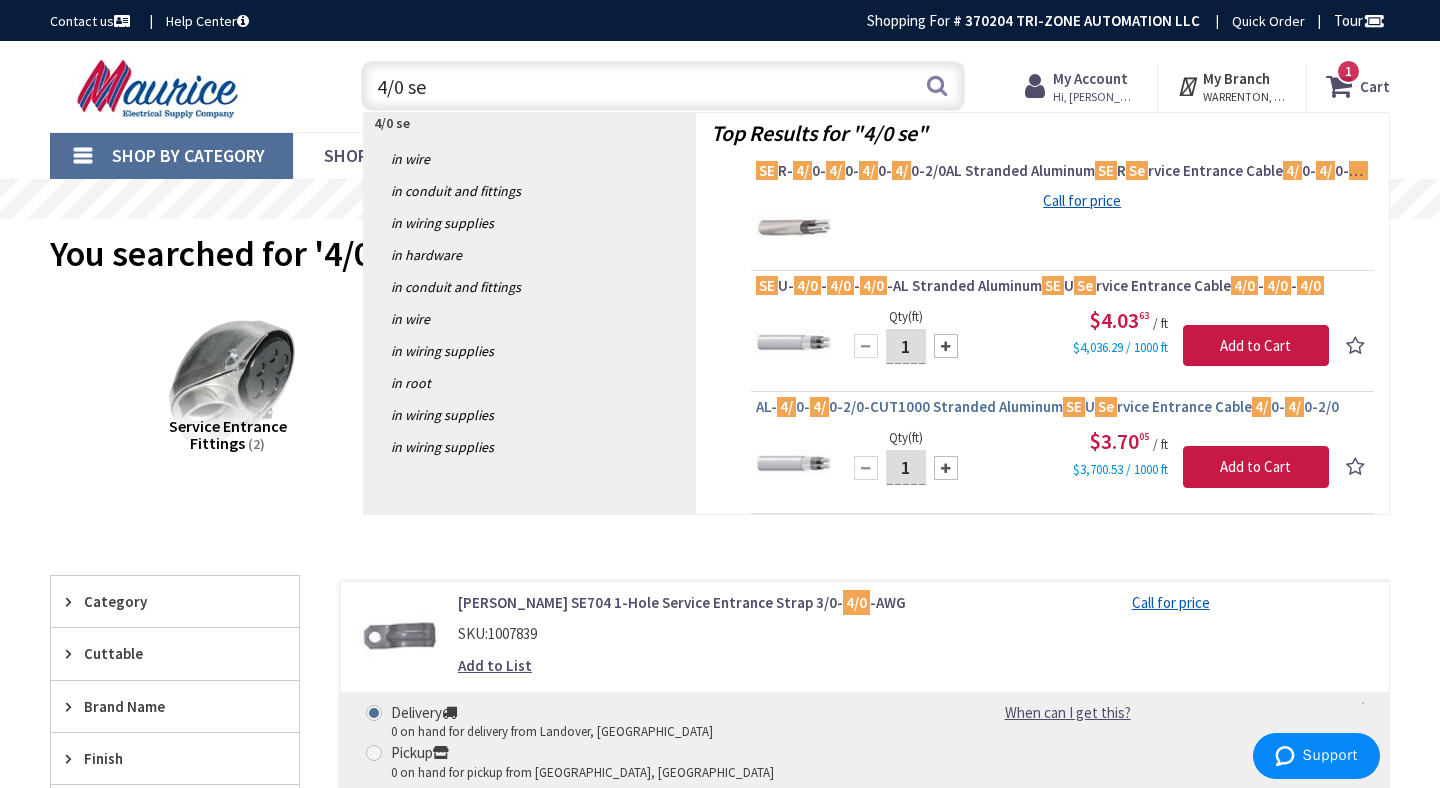 type on "4/0 se" 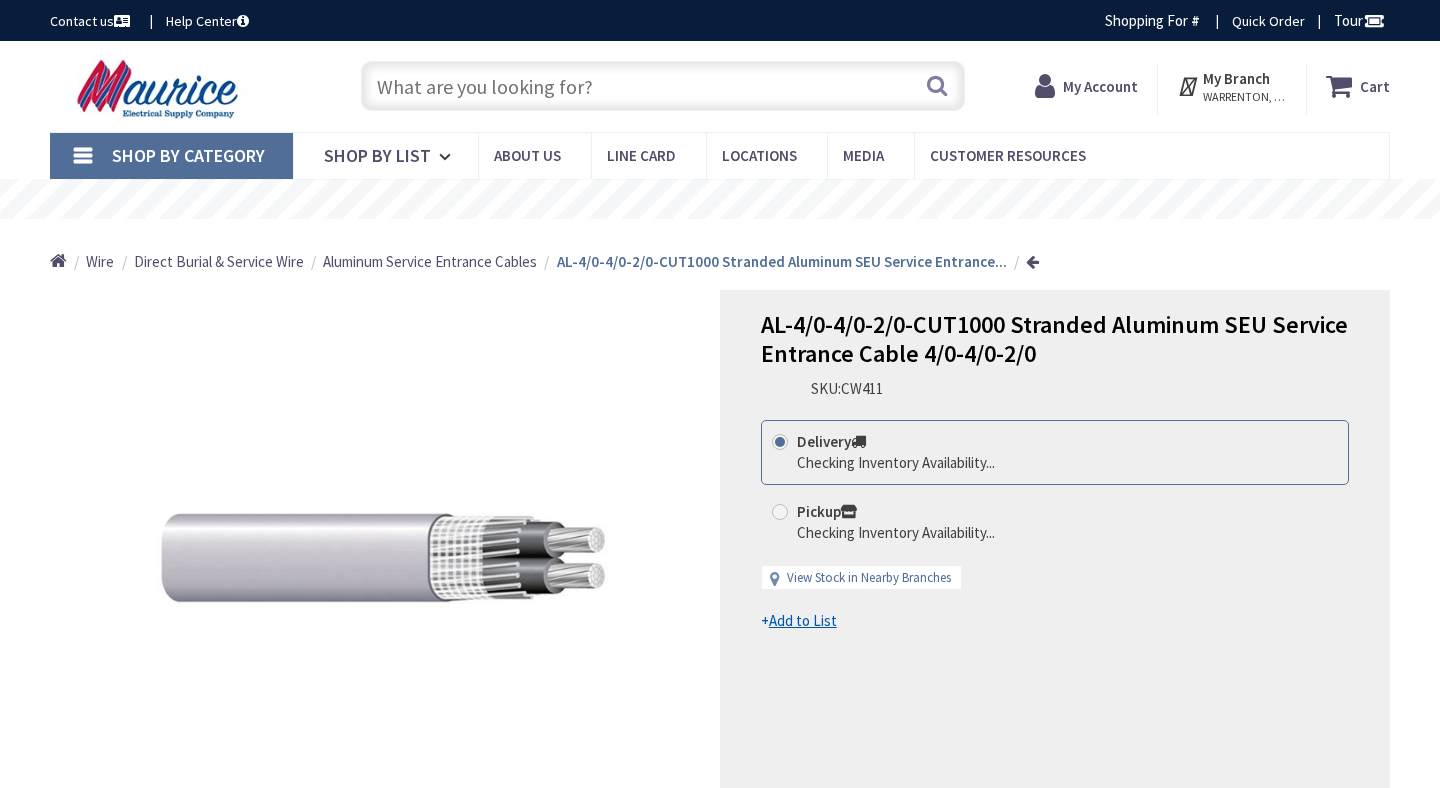 scroll, scrollTop: 0, scrollLeft: 0, axis: both 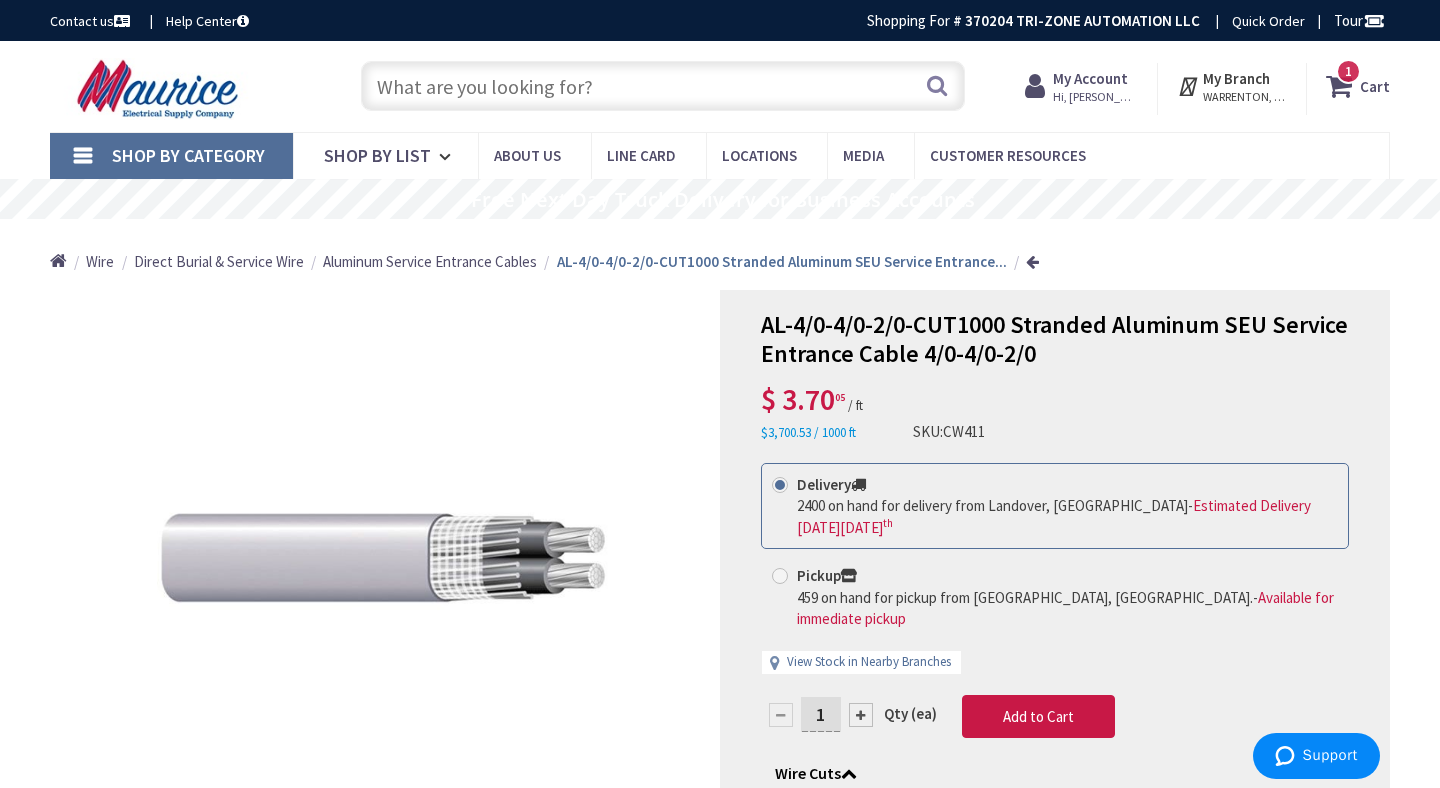 click at bounding box center (663, 86) 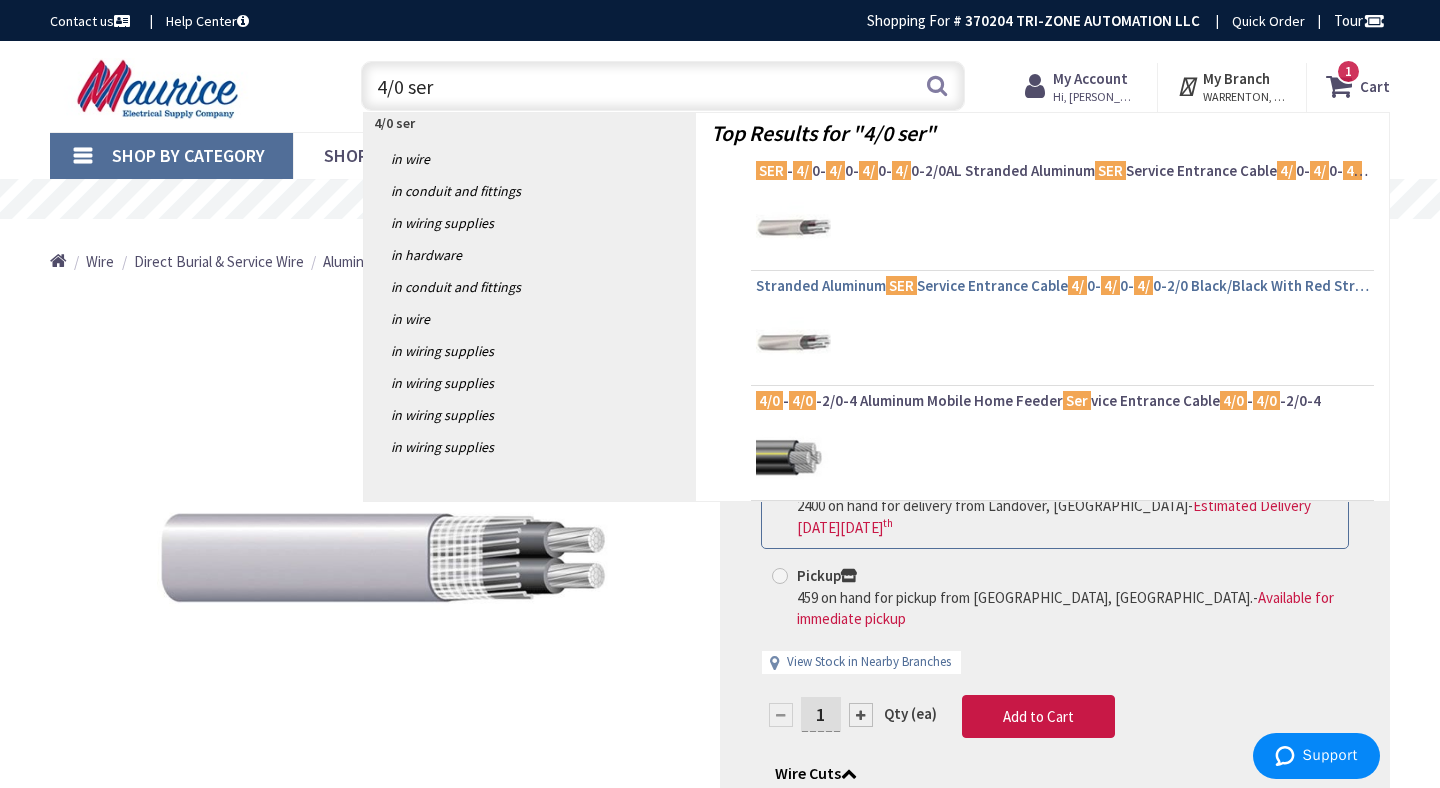 type on "4/0 ser" 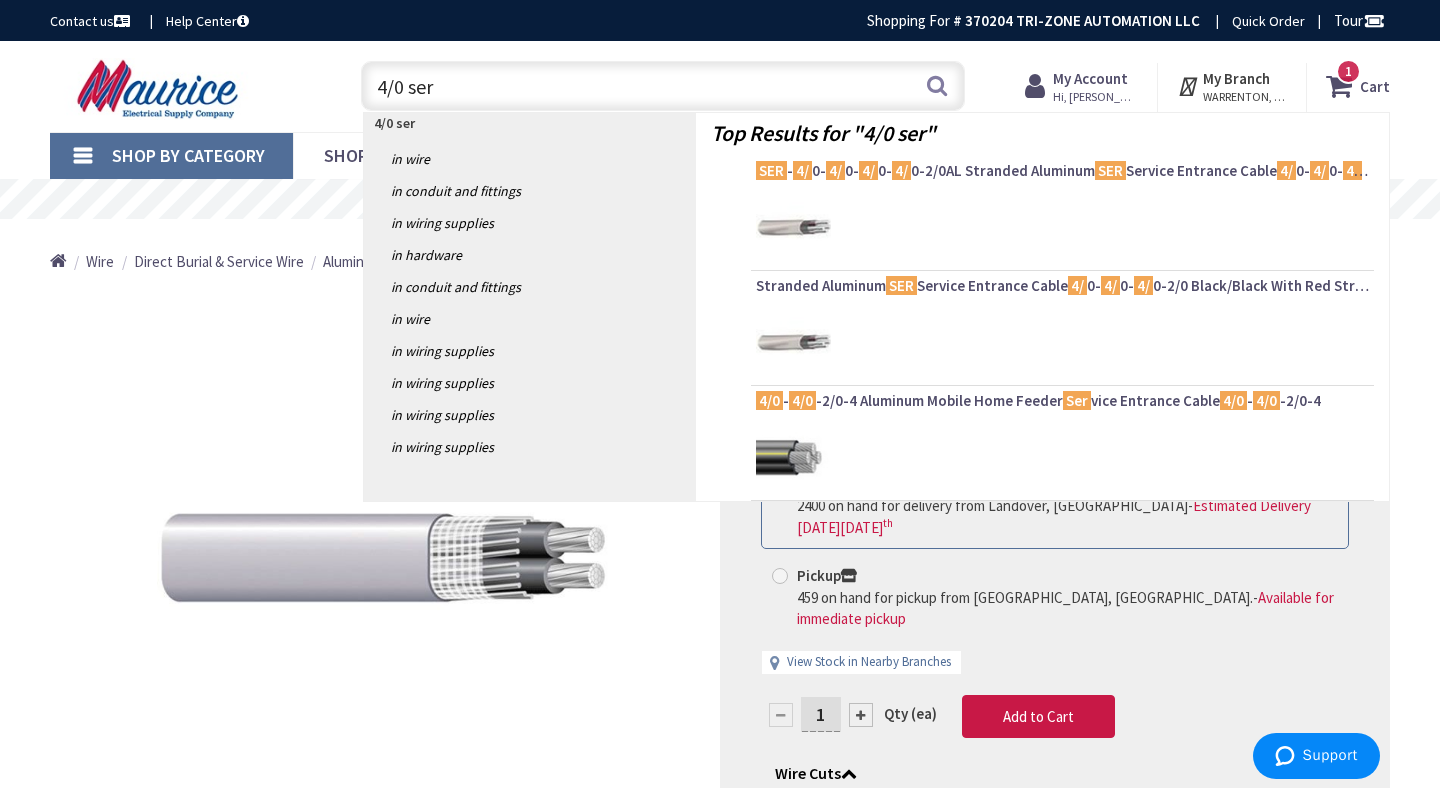 click on "Stranded Aluminum  SER  Service Entrance Cable  4/ 0- 4/ 0- 4/ 0-2/0 Black/Black With Red Stripe" at bounding box center (1062, 286) 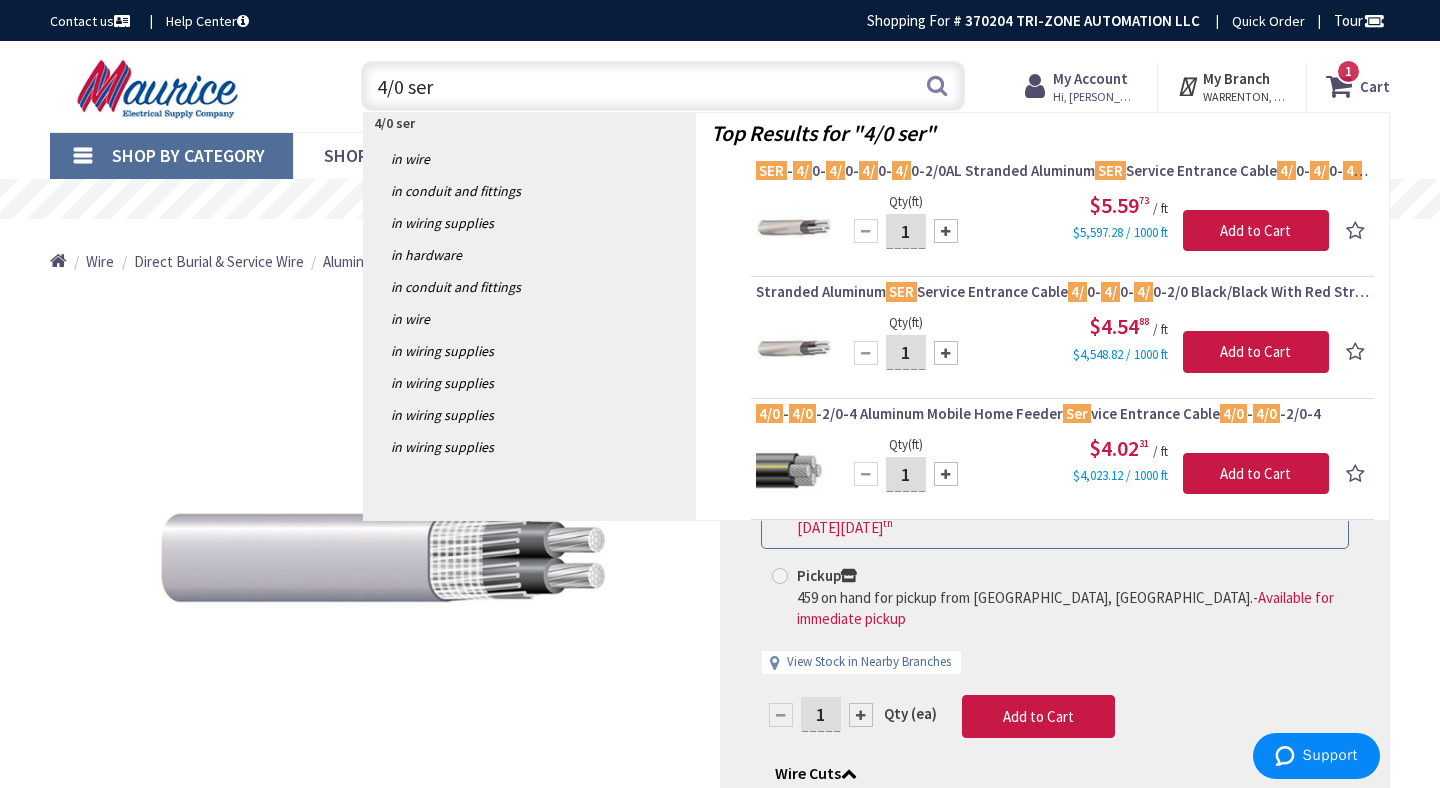 click on "Stranded Aluminum  SER  Service Entrance Cable  4/ 0- 4/ 0- 4/ 0-2/0 Black/Black With Red Stripe" at bounding box center [1062, 292] 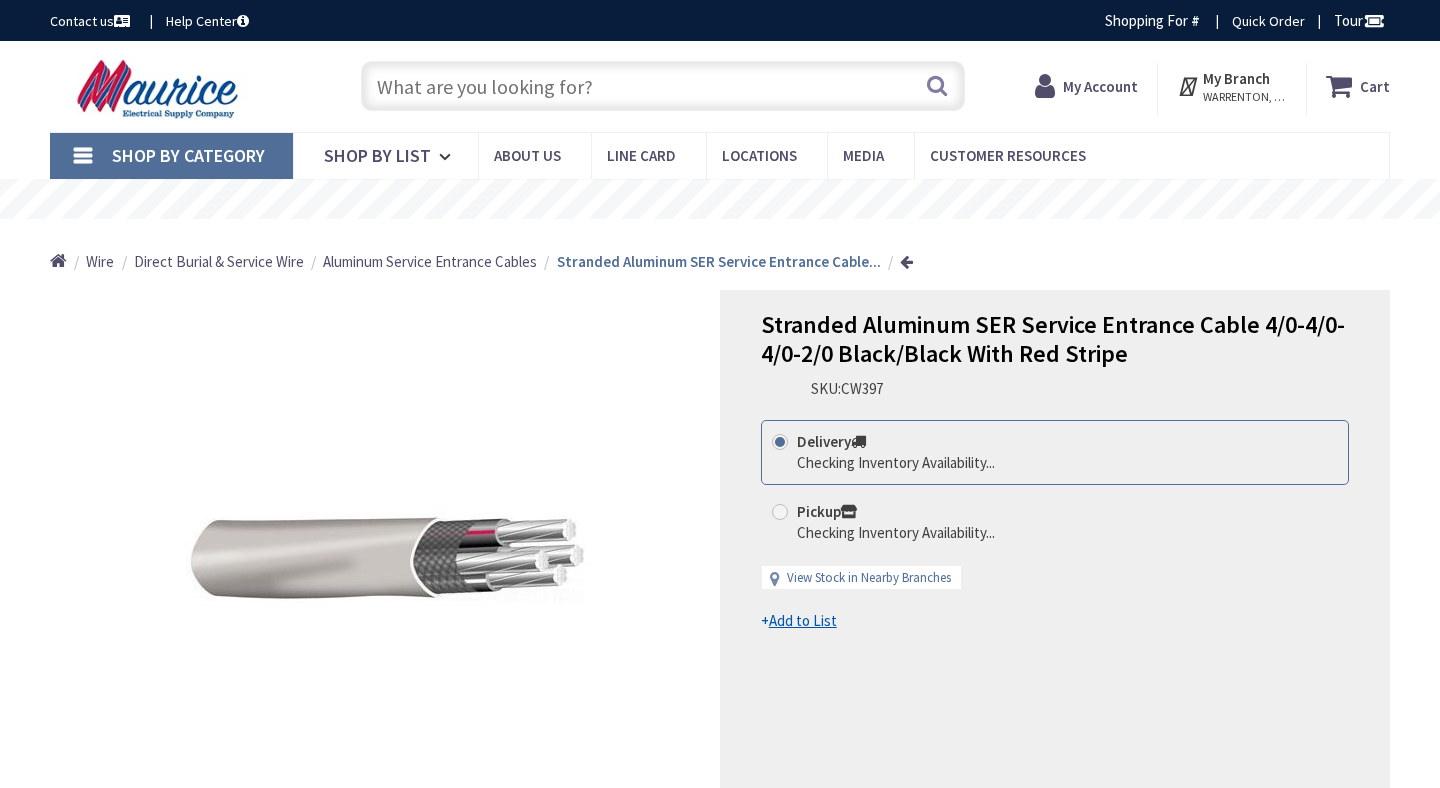 scroll, scrollTop: 0, scrollLeft: 0, axis: both 